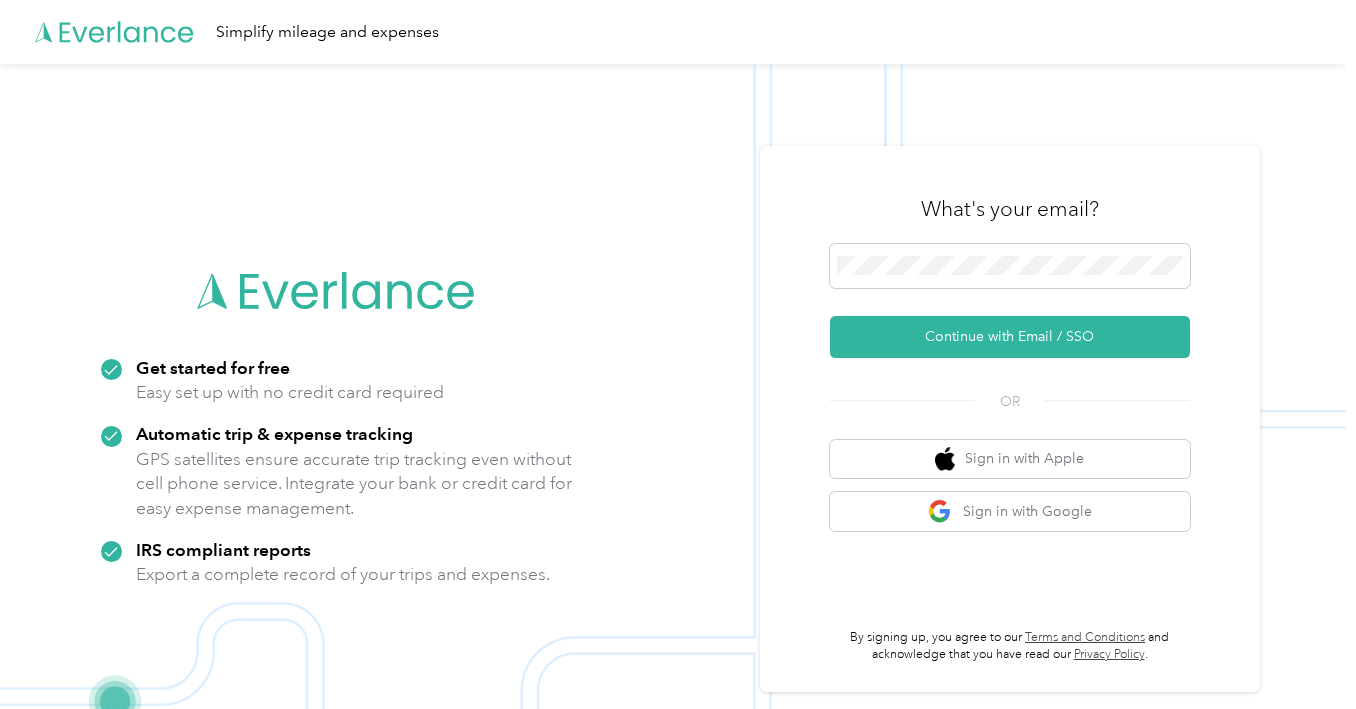 scroll, scrollTop: 0, scrollLeft: 0, axis: both 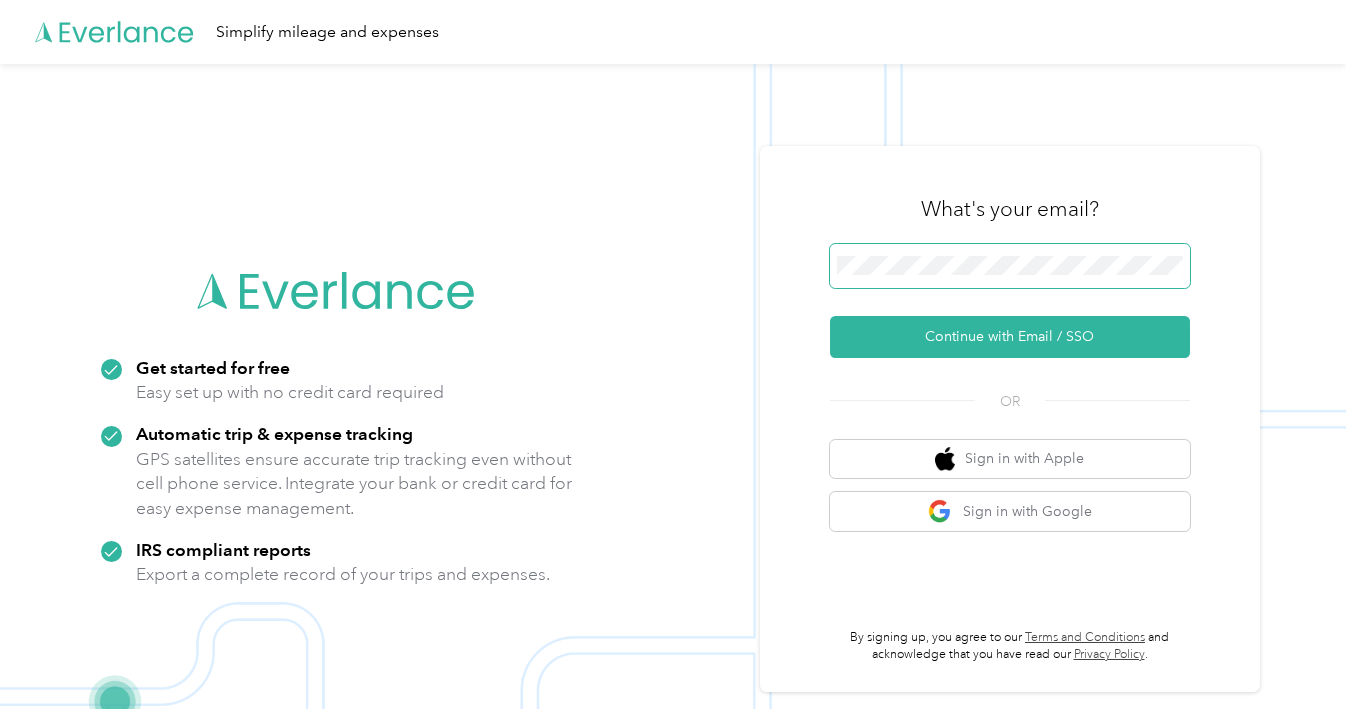 click on "Continue with Email / SSO" at bounding box center (1010, 337) 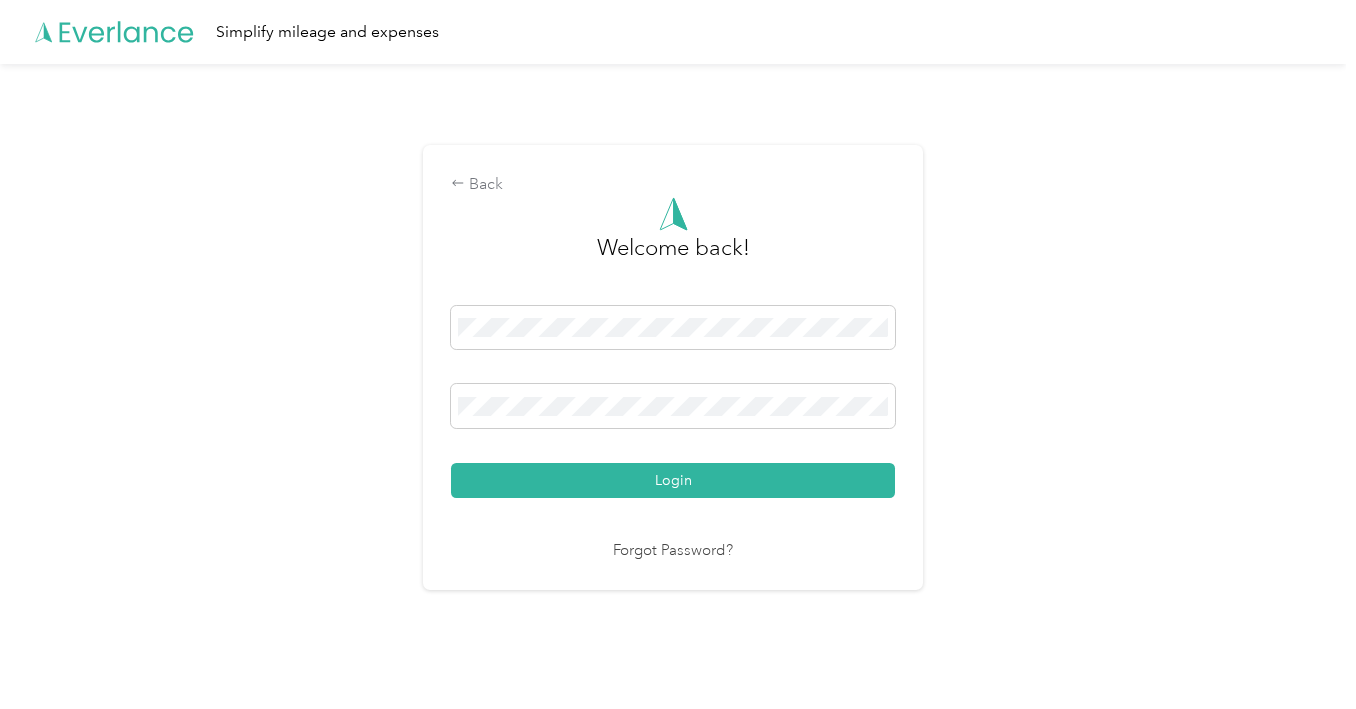 click on "Login" at bounding box center (673, 480) 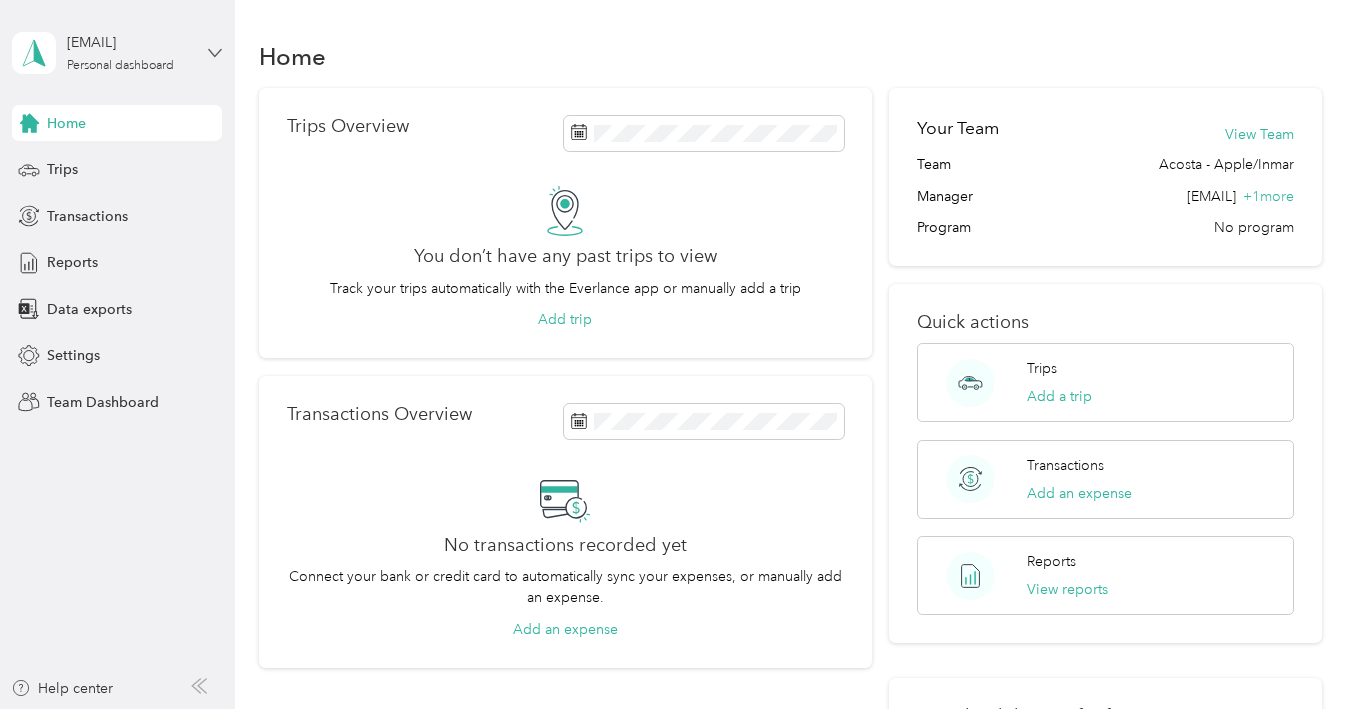 click 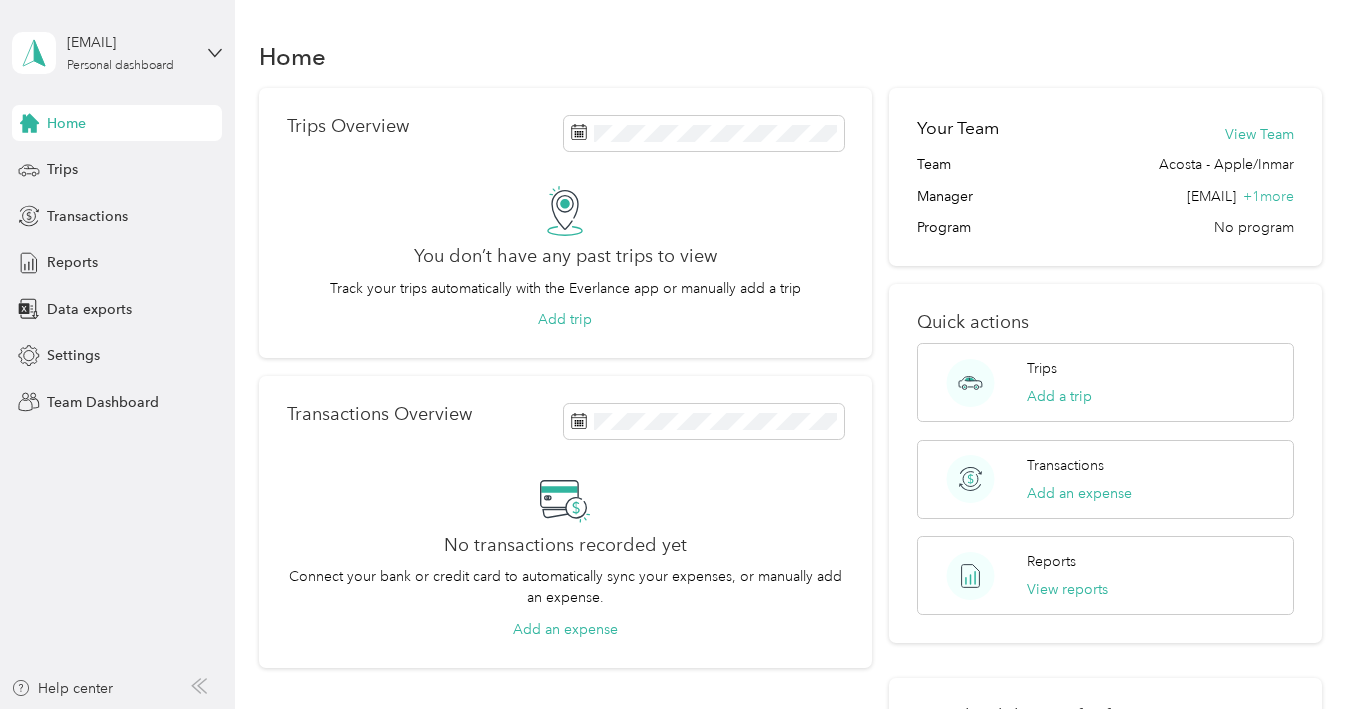 click on "Team dashboard" at bounding box center (165, 161) 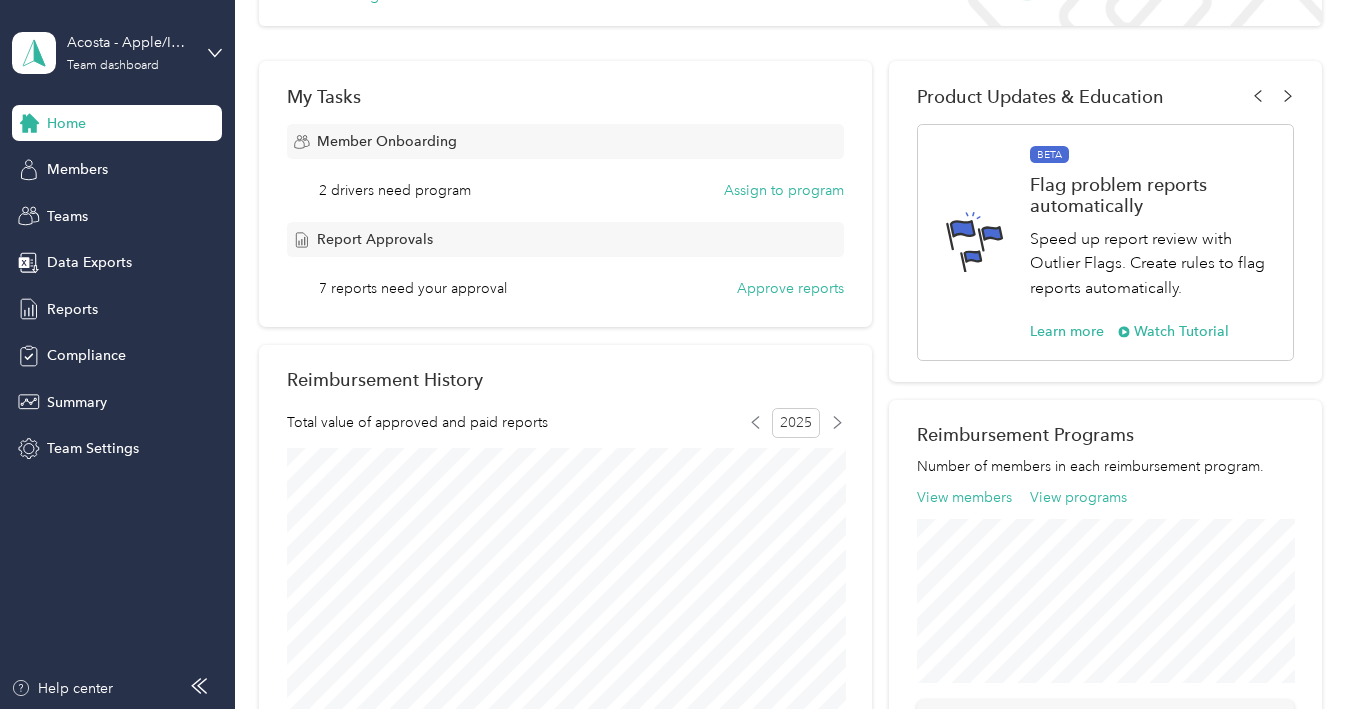 scroll, scrollTop: 264, scrollLeft: 0, axis: vertical 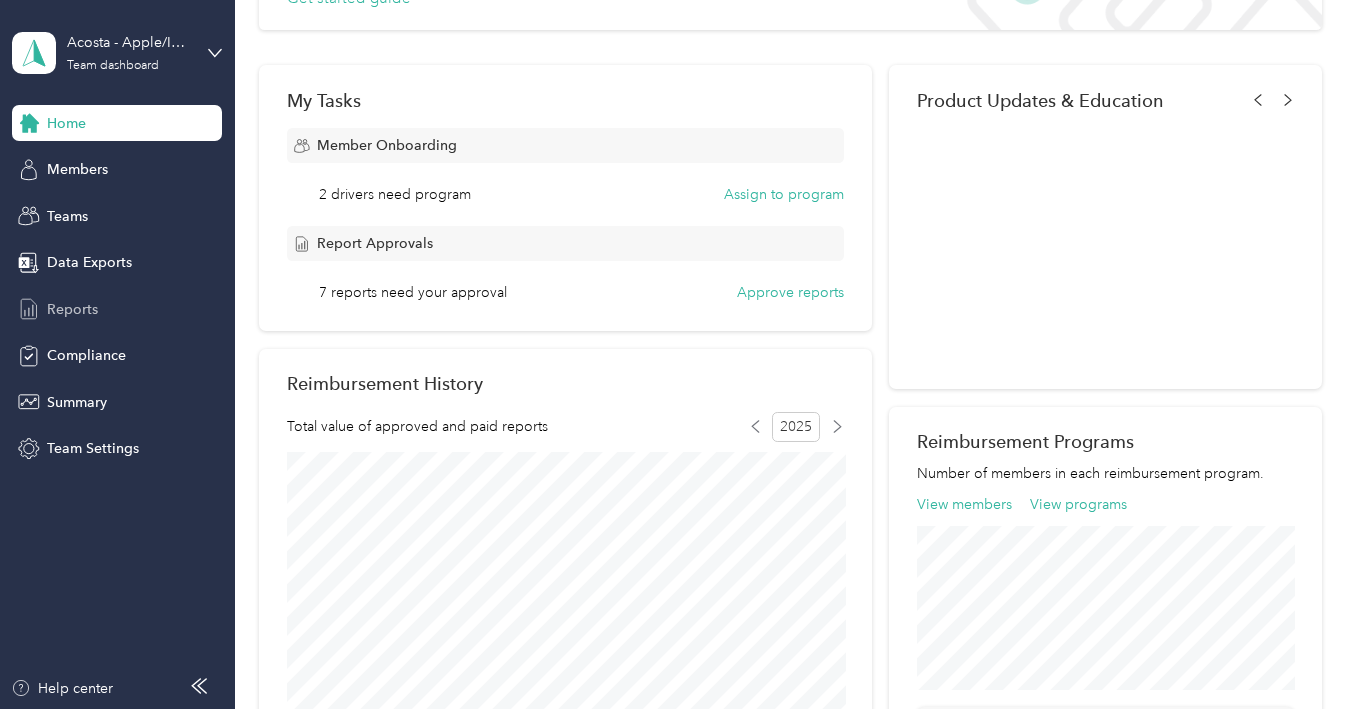 click on "Reports" at bounding box center [72, 309] 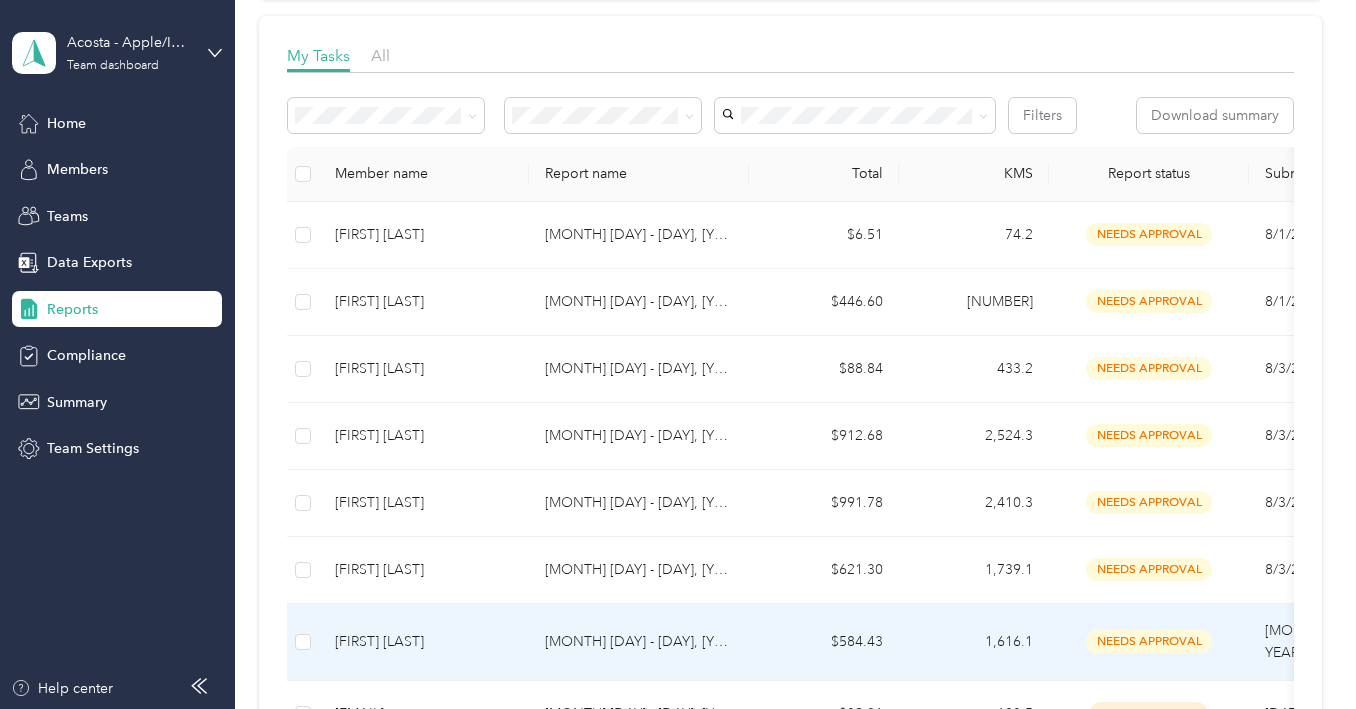 scroll, scrollTop: 211, scrollLeft: 0, axis: vertical 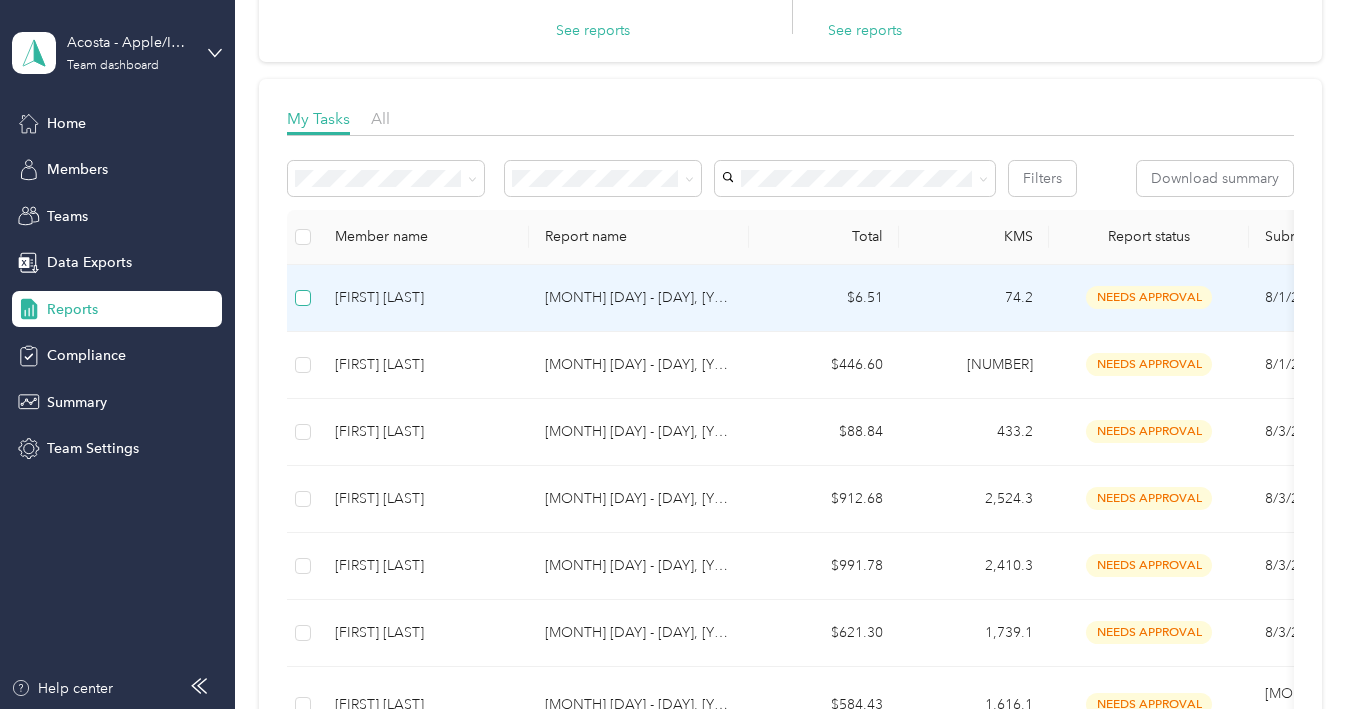 click at bounding box center [303, 298] 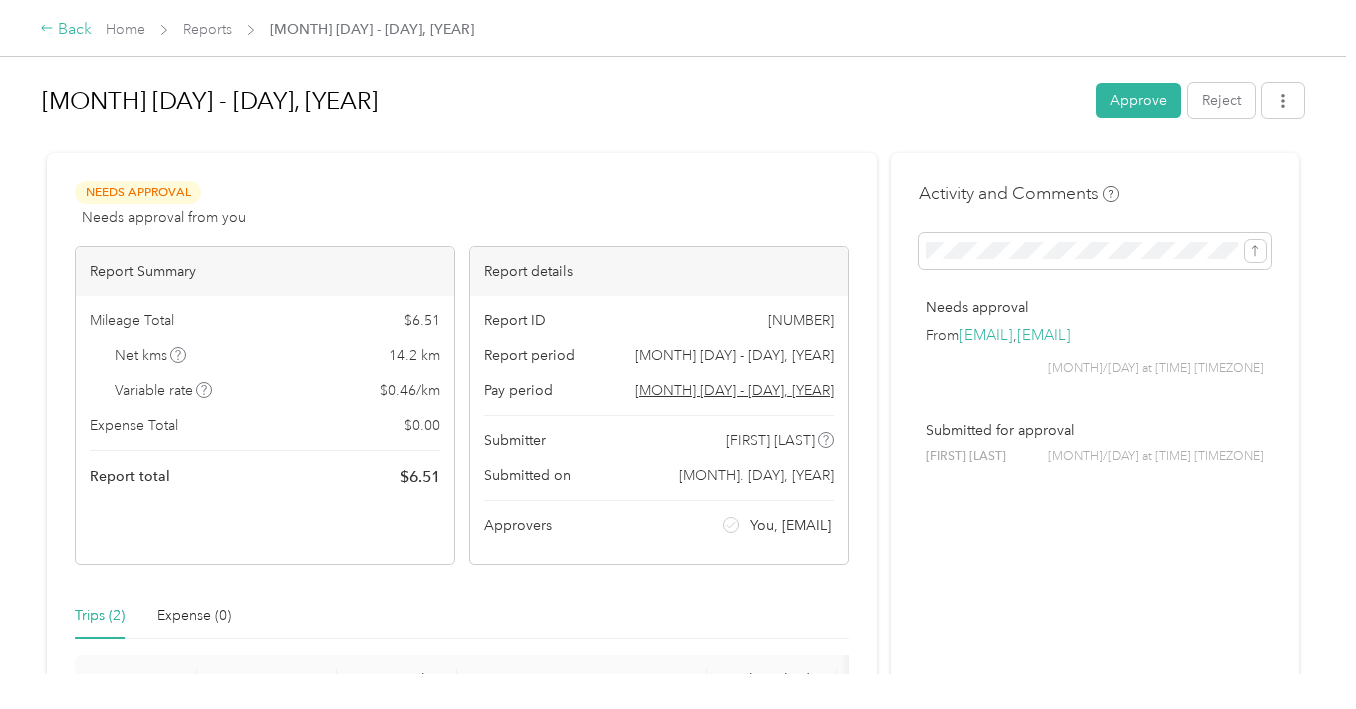 click 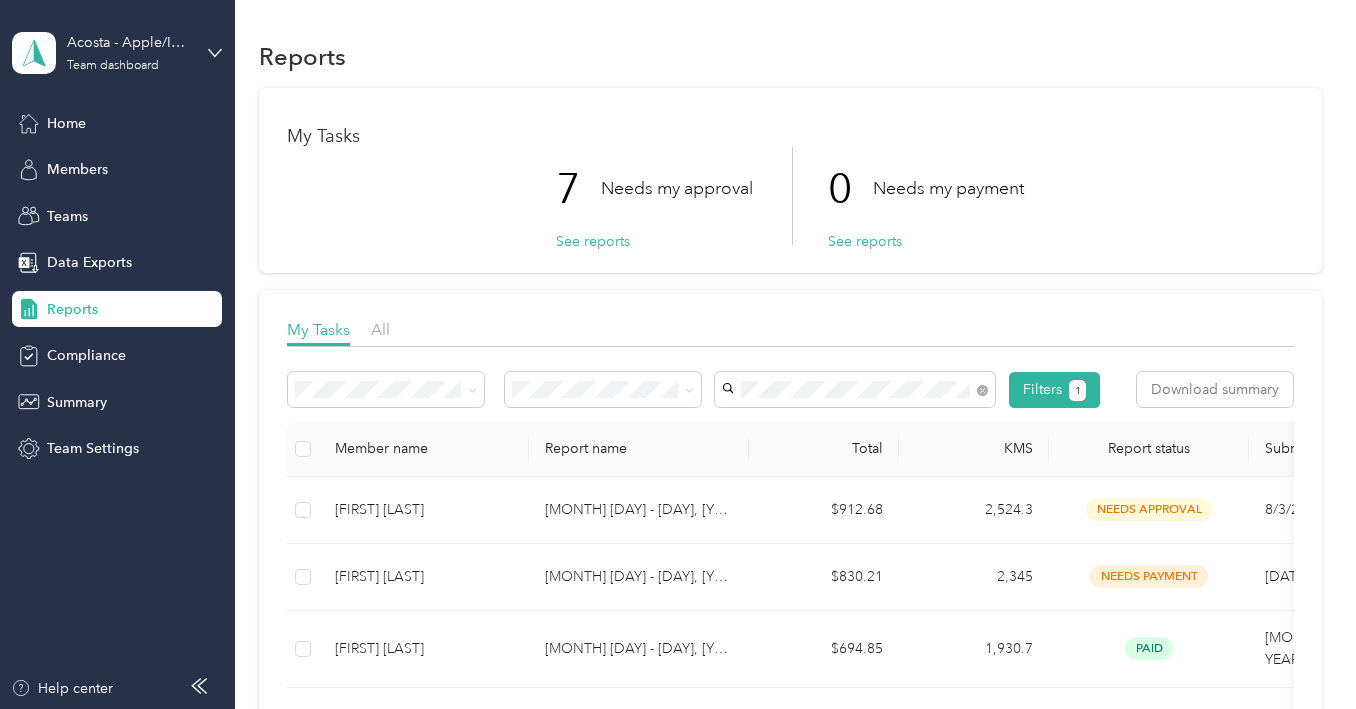 drag, startPoint x: 846, startPoint y: 398, endPoint x: 956, endPoint y: 328, distance: 130.38405 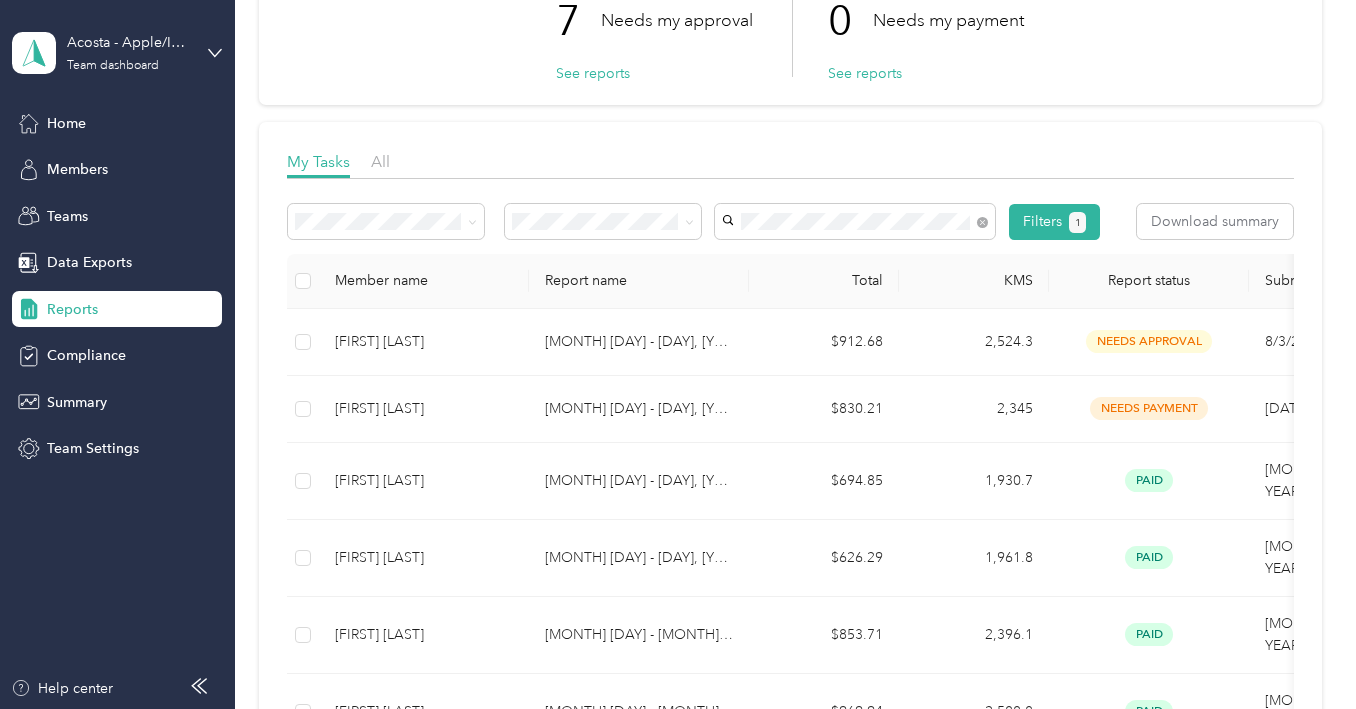 scroll, scrollTop: 172, scrollLeft: 0, axis: vertical 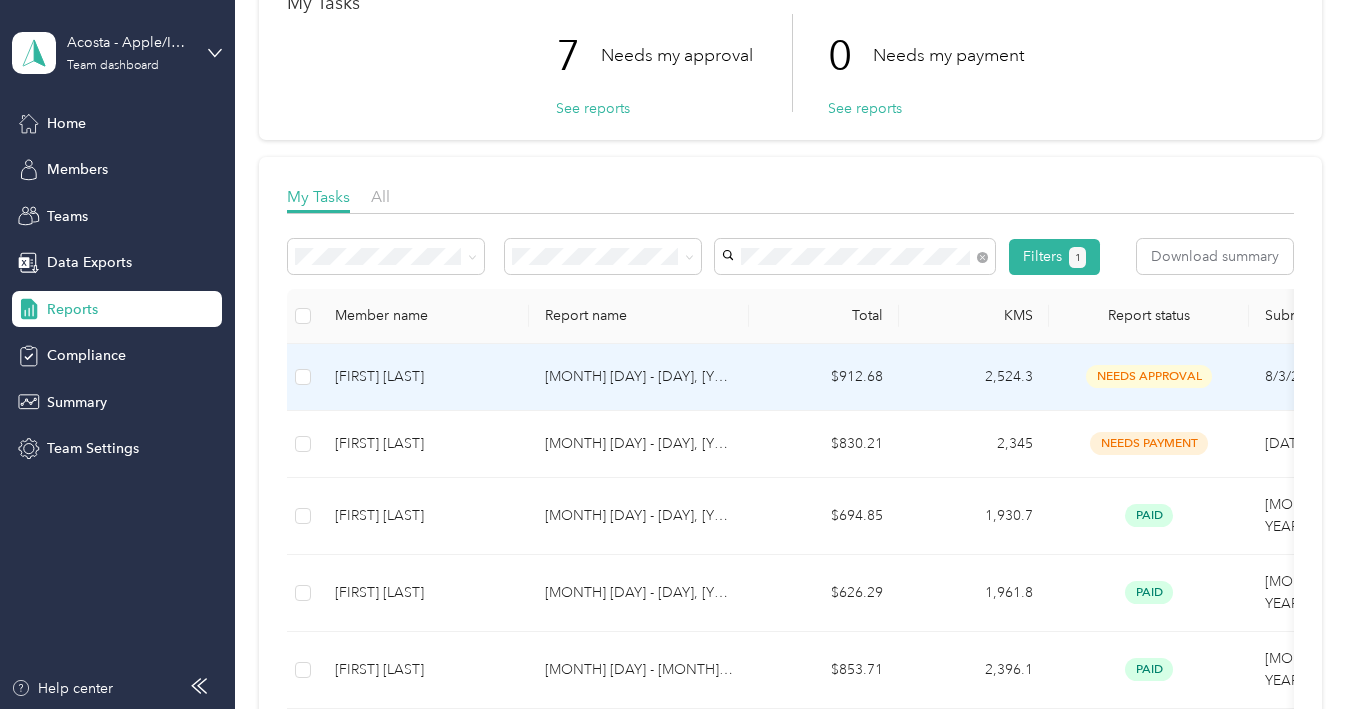 click on "[FIRST] [LAST]" at bounding box center (424, 377) 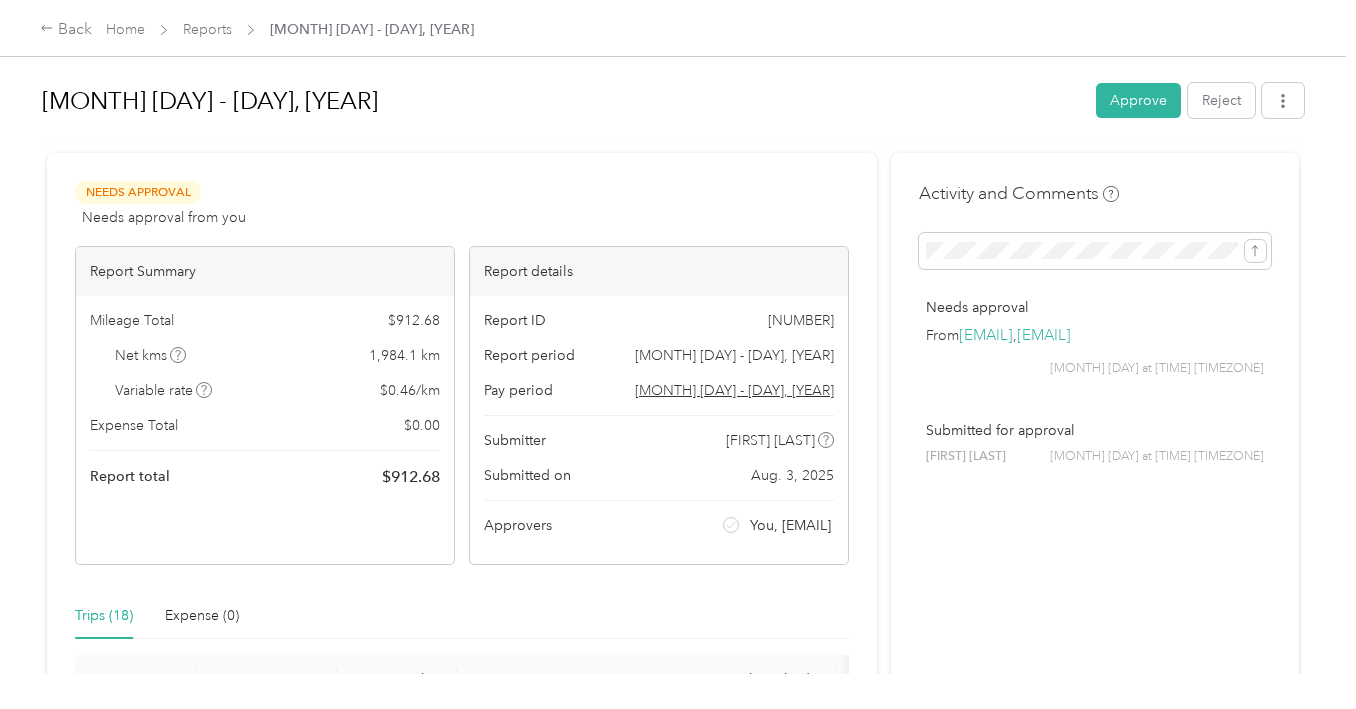 scroll, scrollTop: 0, scrollLeft: 0, axis: both 